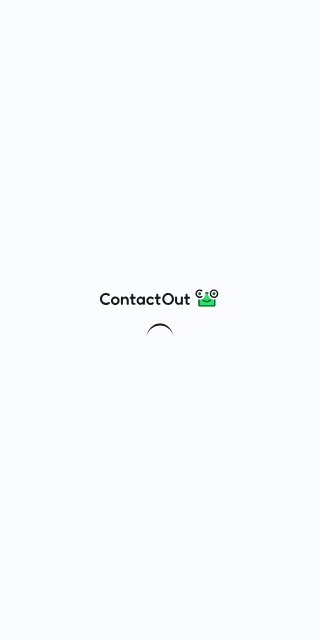 scroll, scrollTop: 0, scrollLeft: 0, axis: both 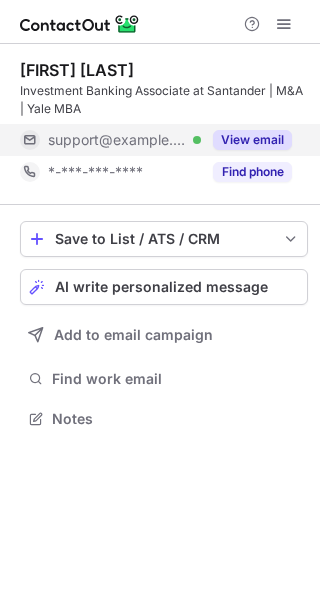 click on "View email" at bounding box center [246, 140] 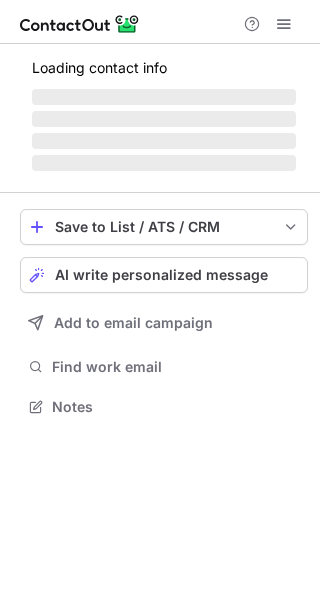 scroll, scrollTop: 0, scrollLeft: 0, axis: both 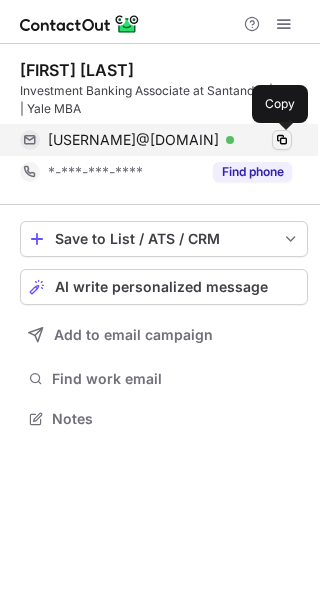 click at bounding box center (282, 140) 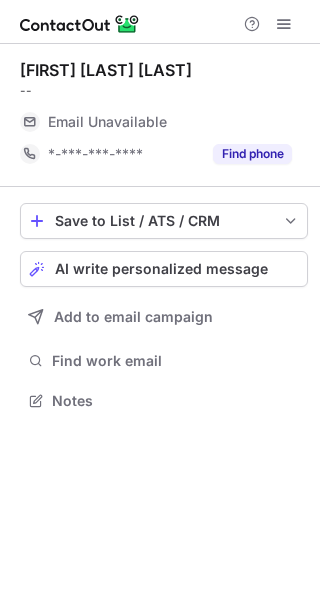 scroll, scrollTop: 0, scrollLeft: 0, axis: both 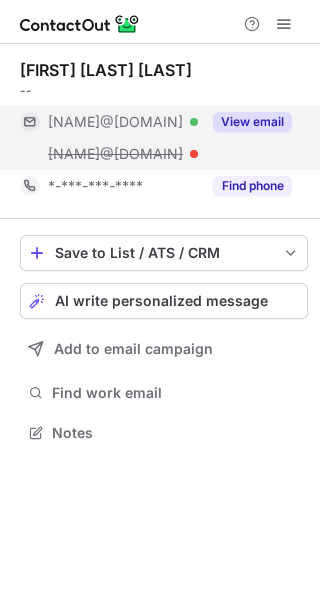 click on "View email" at bounding box center (246, 122) 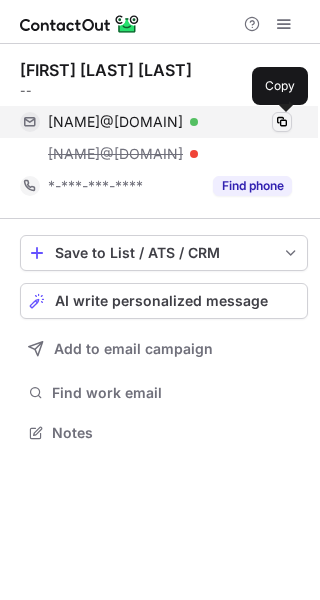 click at bounding box center (282, 122) 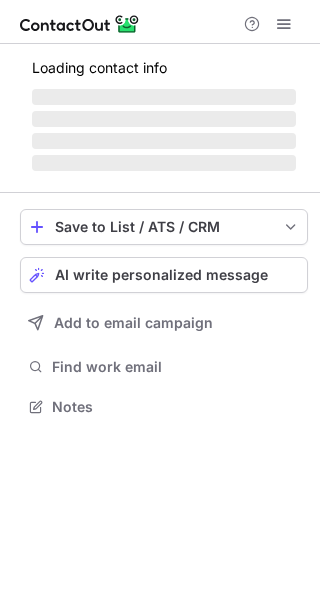 scroll, scrollTop: 0, scrollLeft: 0, axis: both 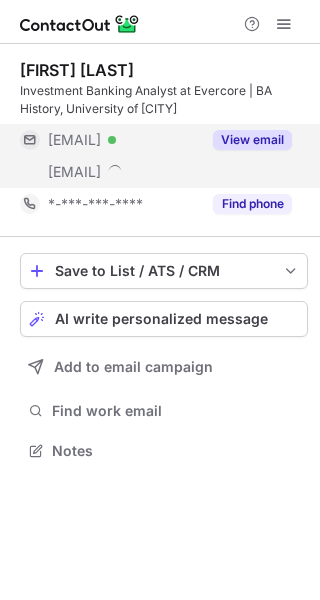 click on "View email" at bounding box center (252, 140) 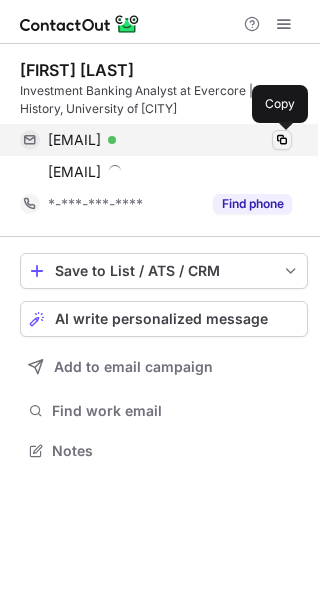 click at bounding box center [282, 140] 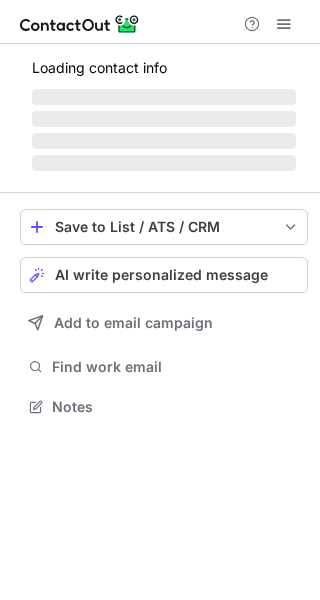 scroll, scrollTop: 0, scrollLeft: 0, axis: both 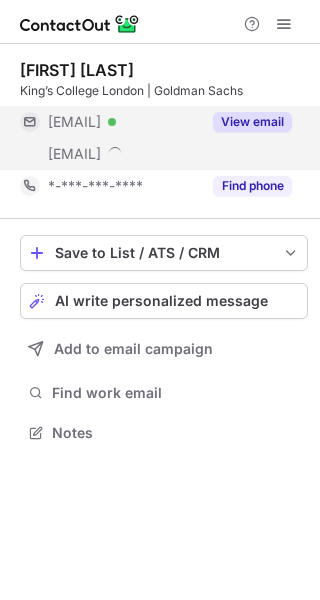 click on "View email" at bounding box center (252, 122) 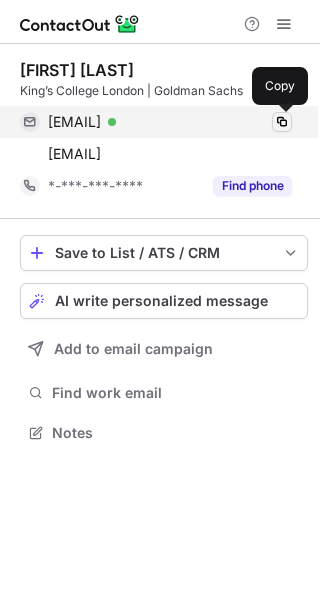 click at bounding box center [282, 122] 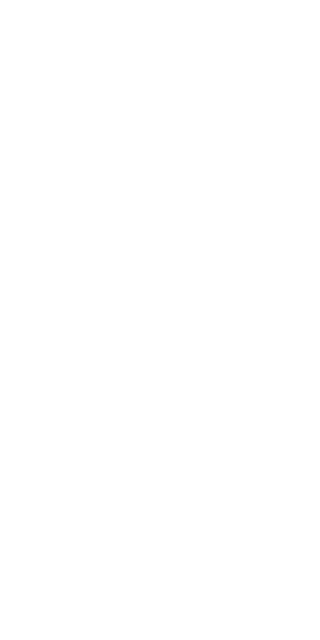 scroll, scrollTop: 0, scrollLeft: 0, axis: both 